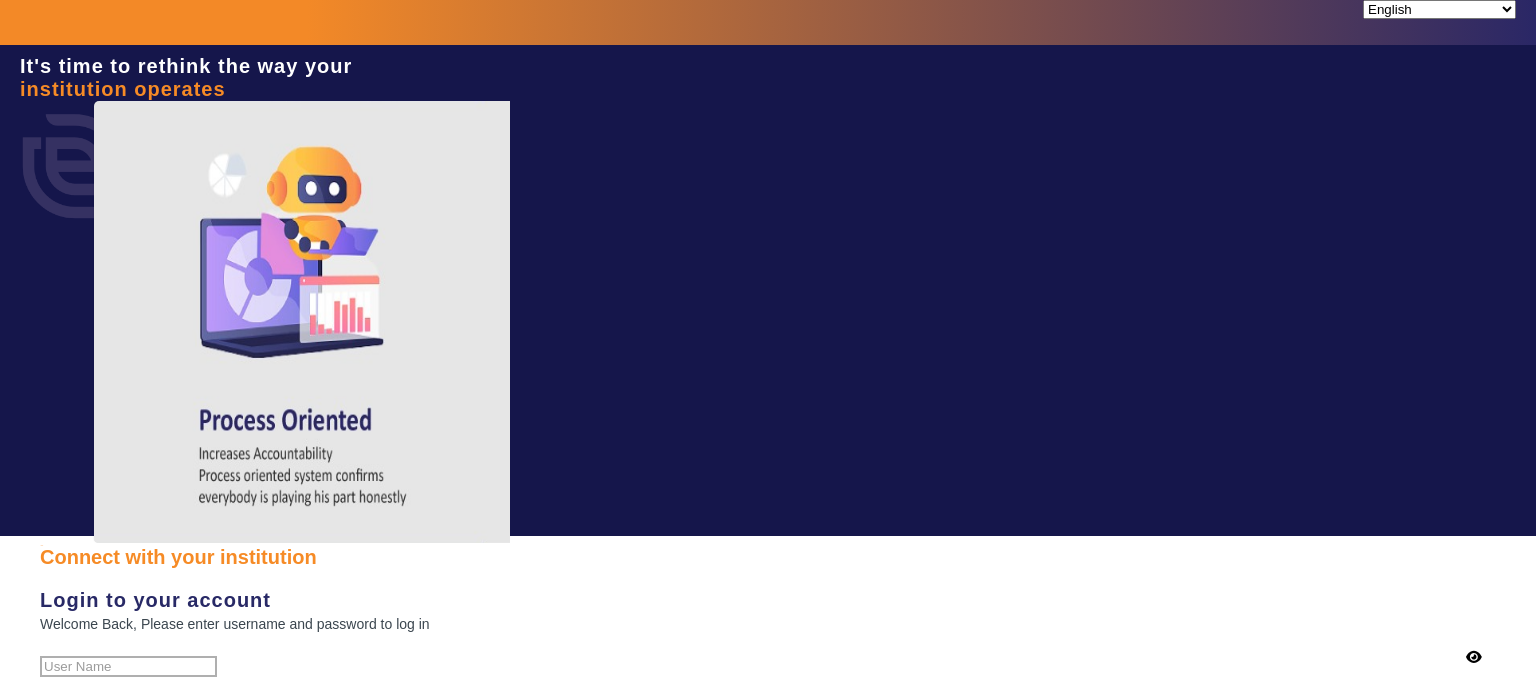 scroll, scrollTop: 0, scrollLeft: 0, axis: both 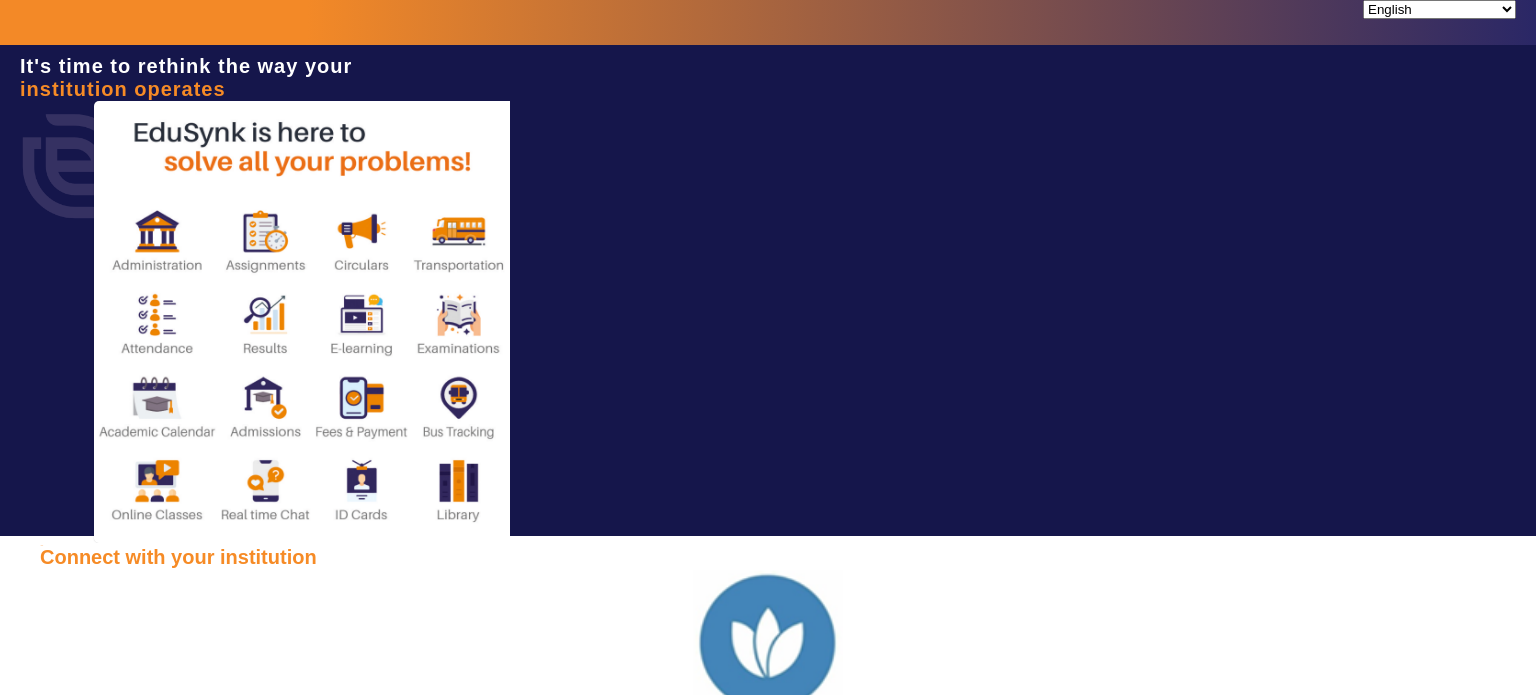 type on "7796657177" 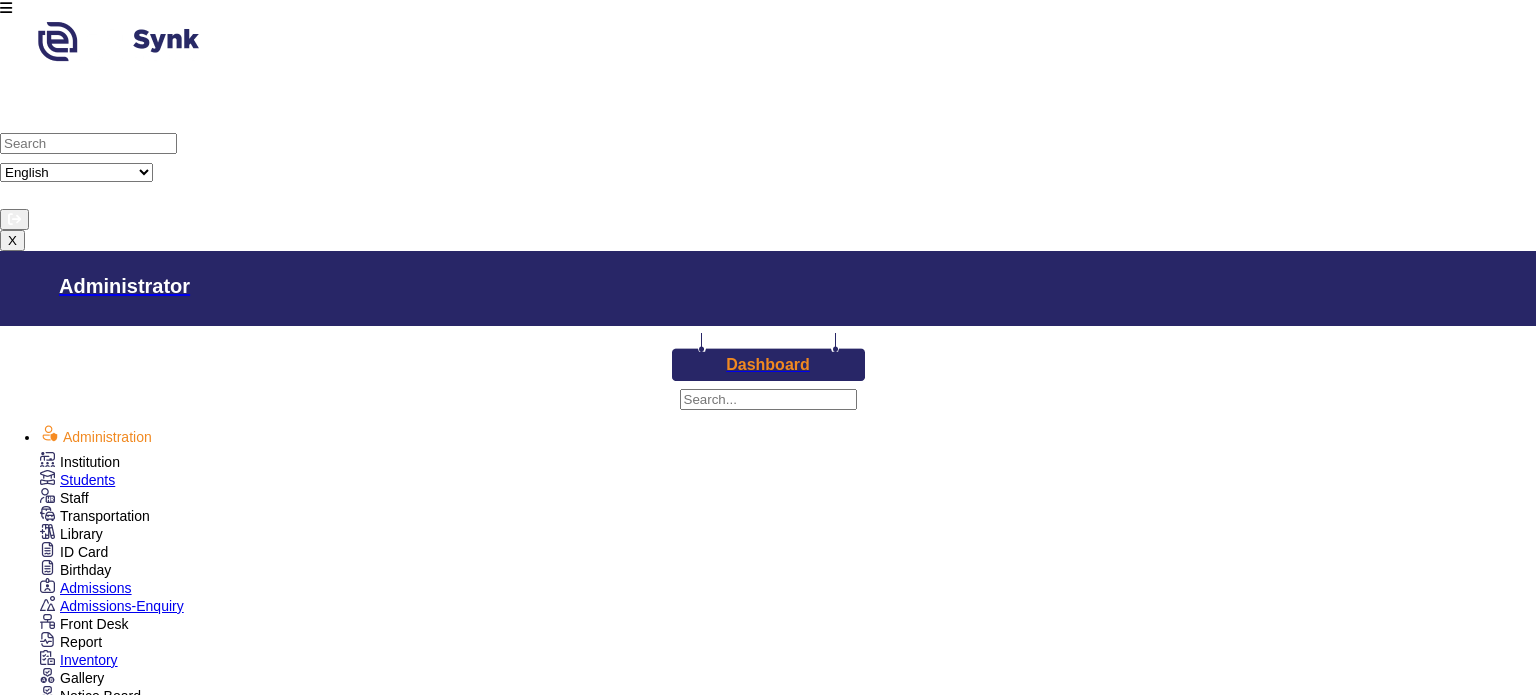 click on "ID Card" at bounding box center [80, 462] 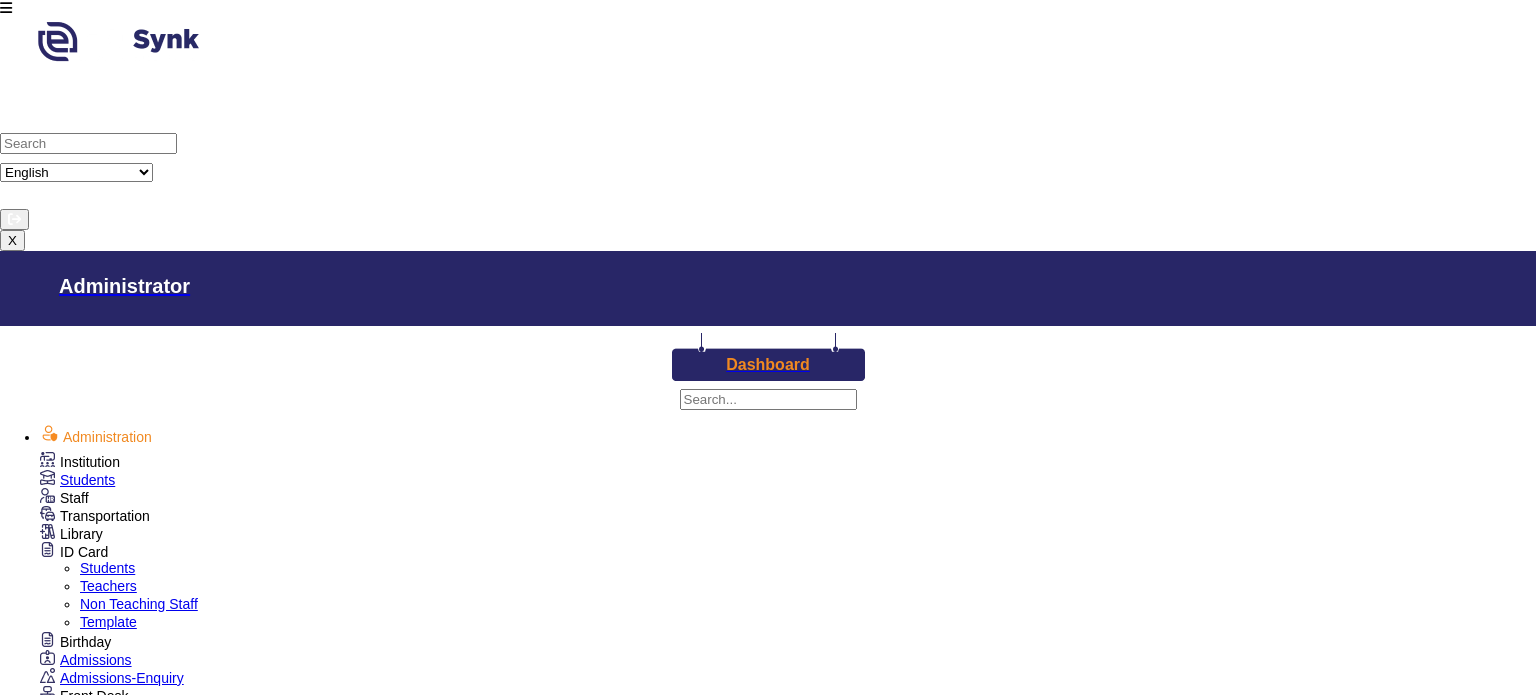 click on "Teachers" at bounding box center [108, 586] 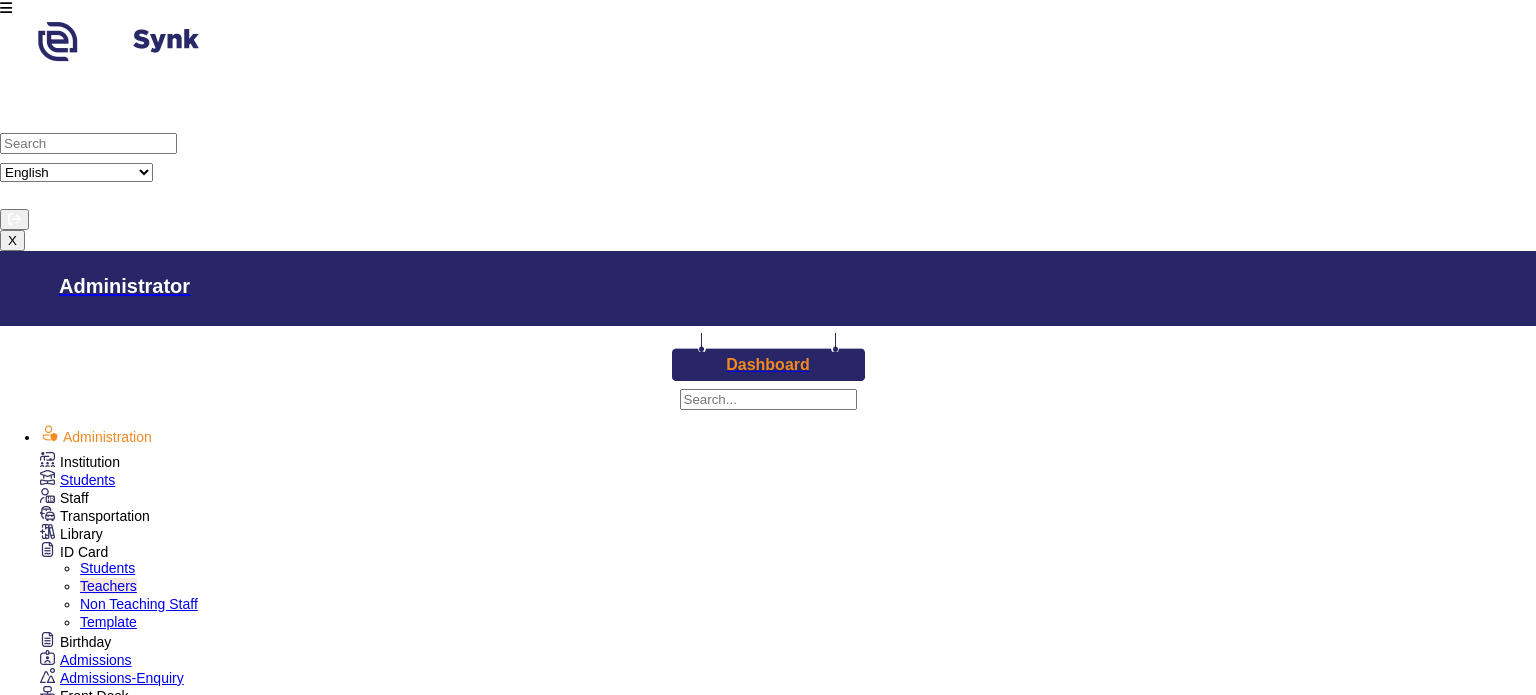 click on "Students" at bounding box center [107, 568] 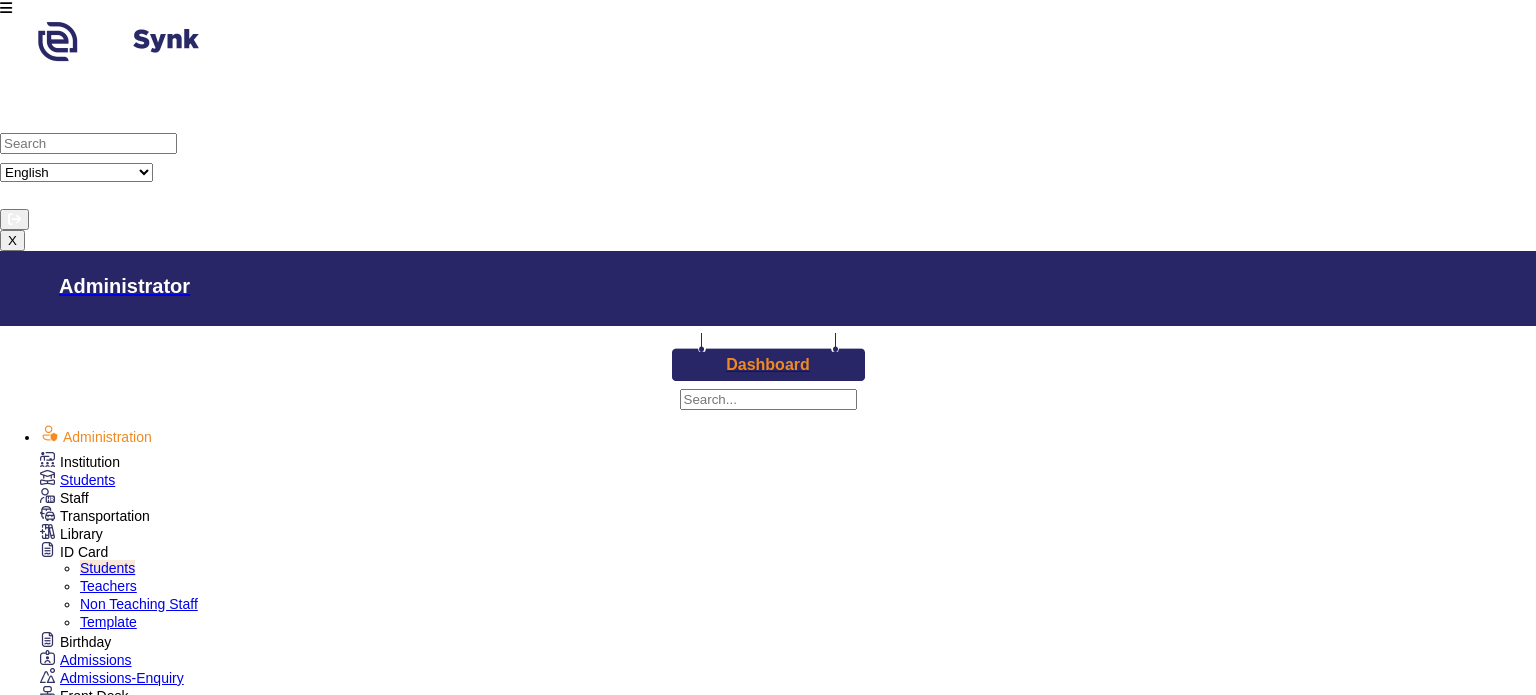 scroll, scrollTop: 136, scrollLeft: 0, axis: vertical 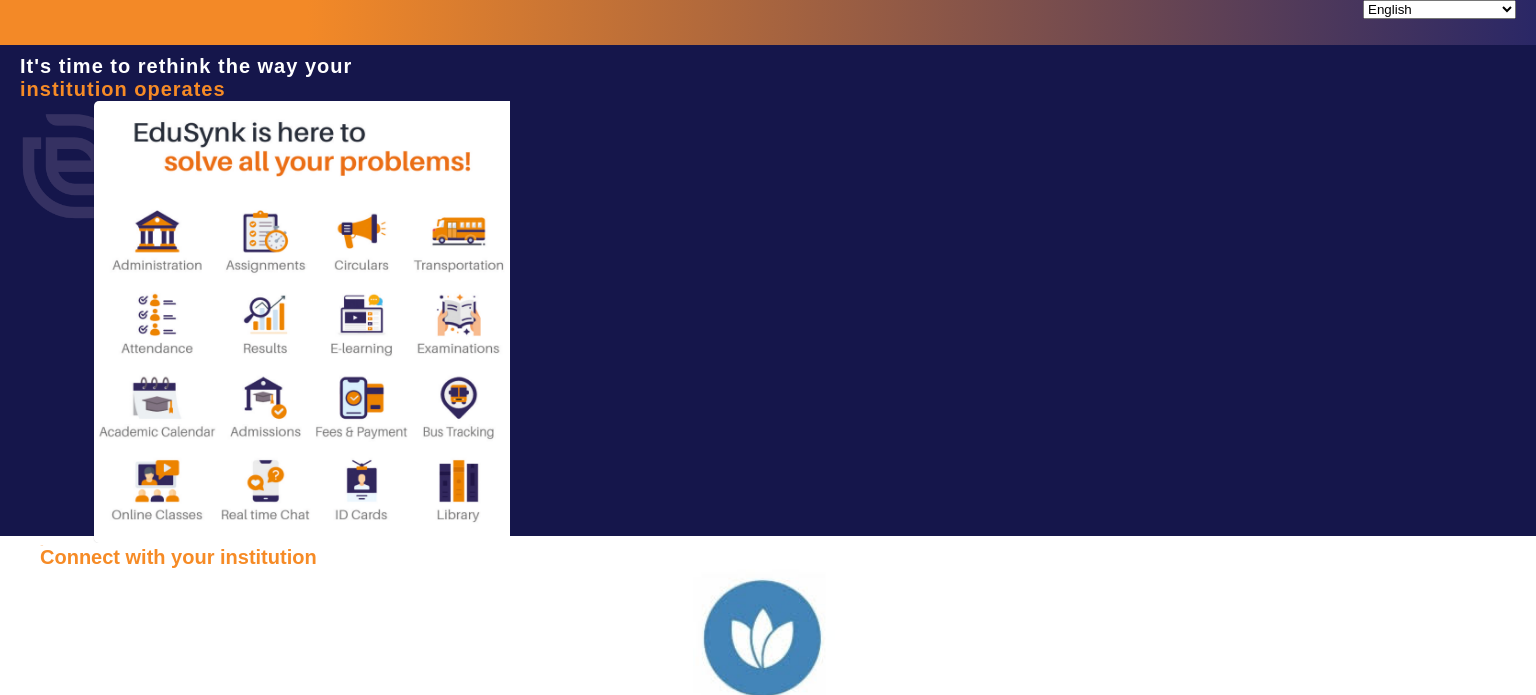 type on "[PHONE]" 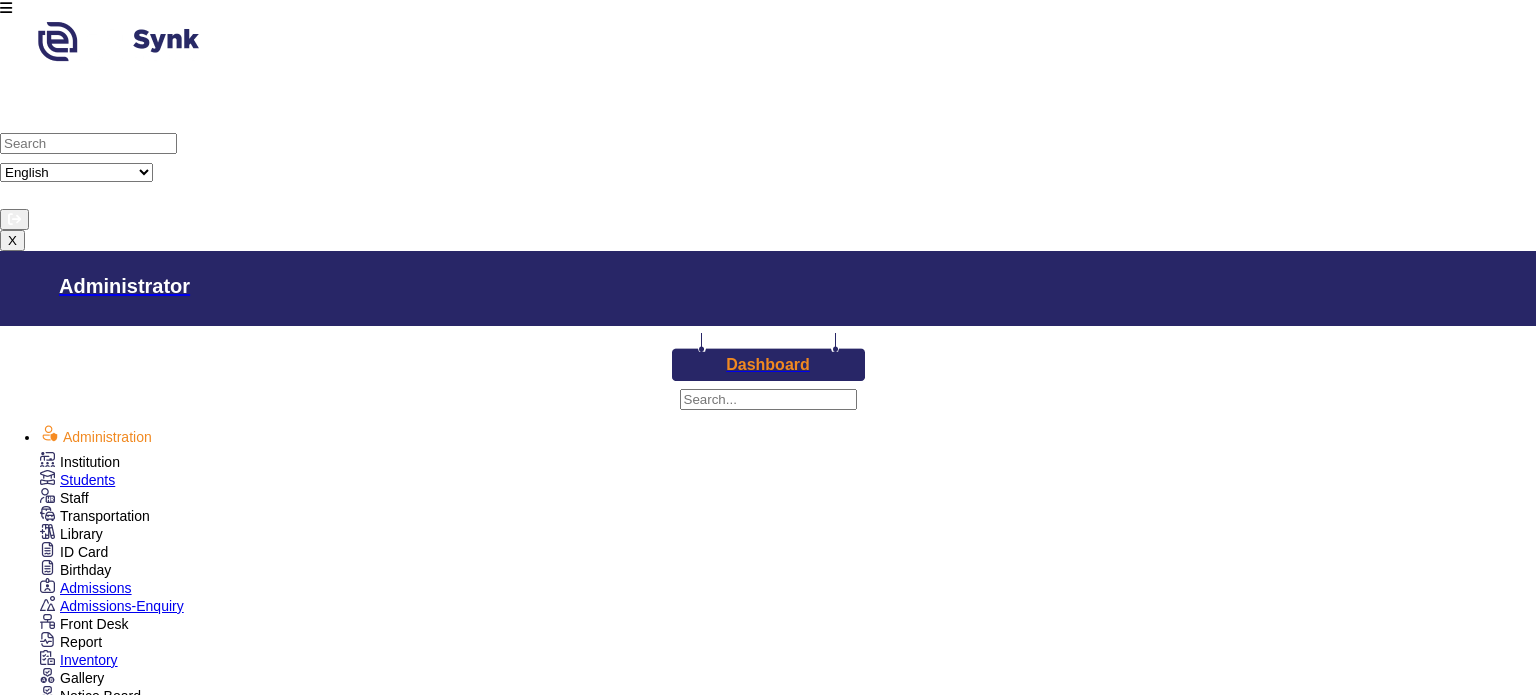 click on "ID Card" at bounding box center [80, 462] 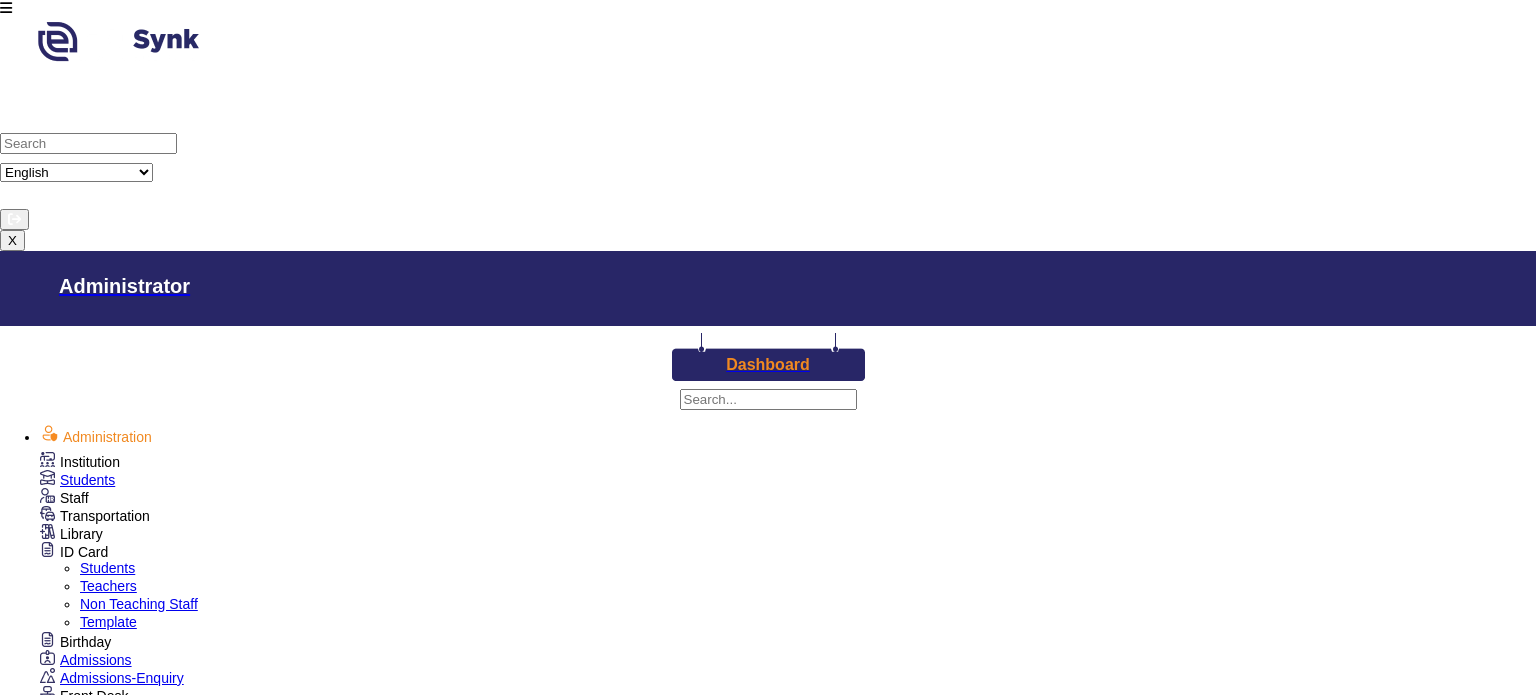 click on "Students" at bounding box center [107, 568] 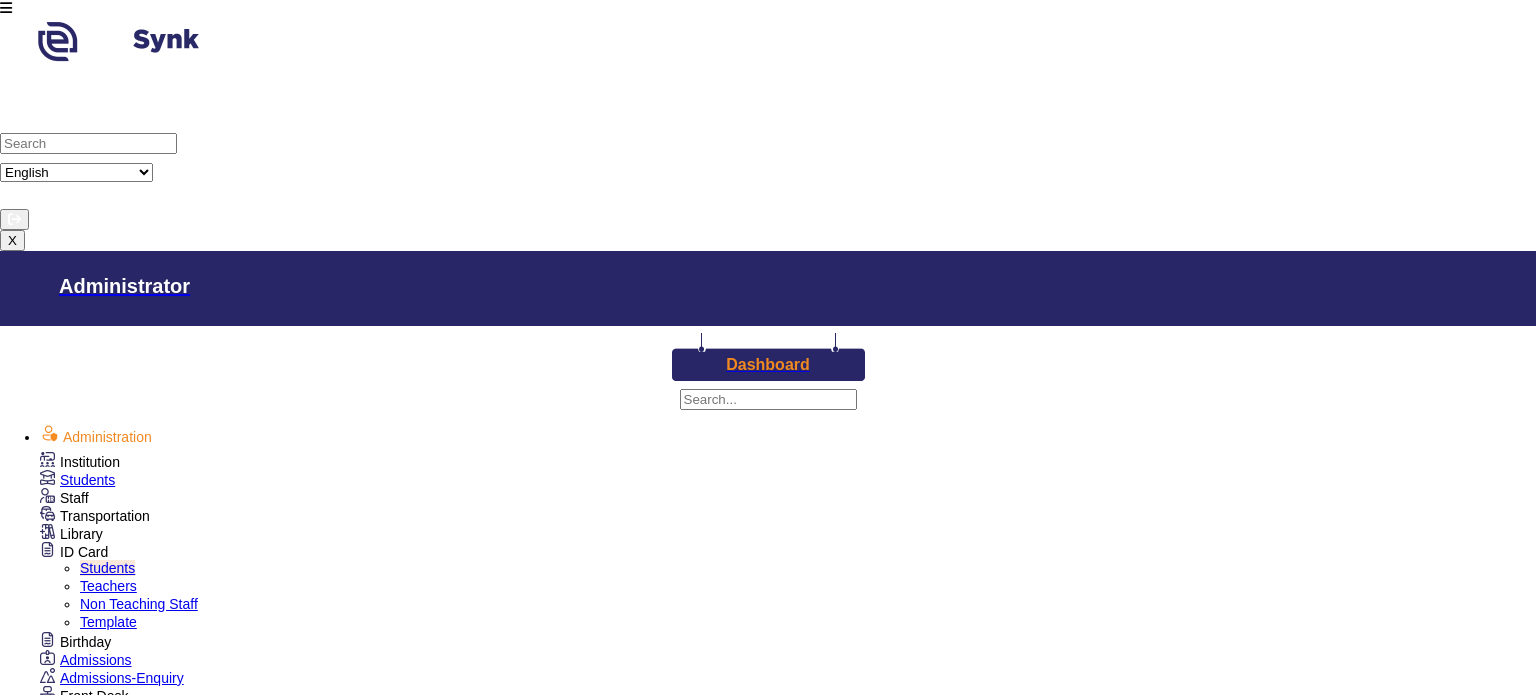 scroll, scrollTop: 137, scrollLeft: 0, axis: vertical 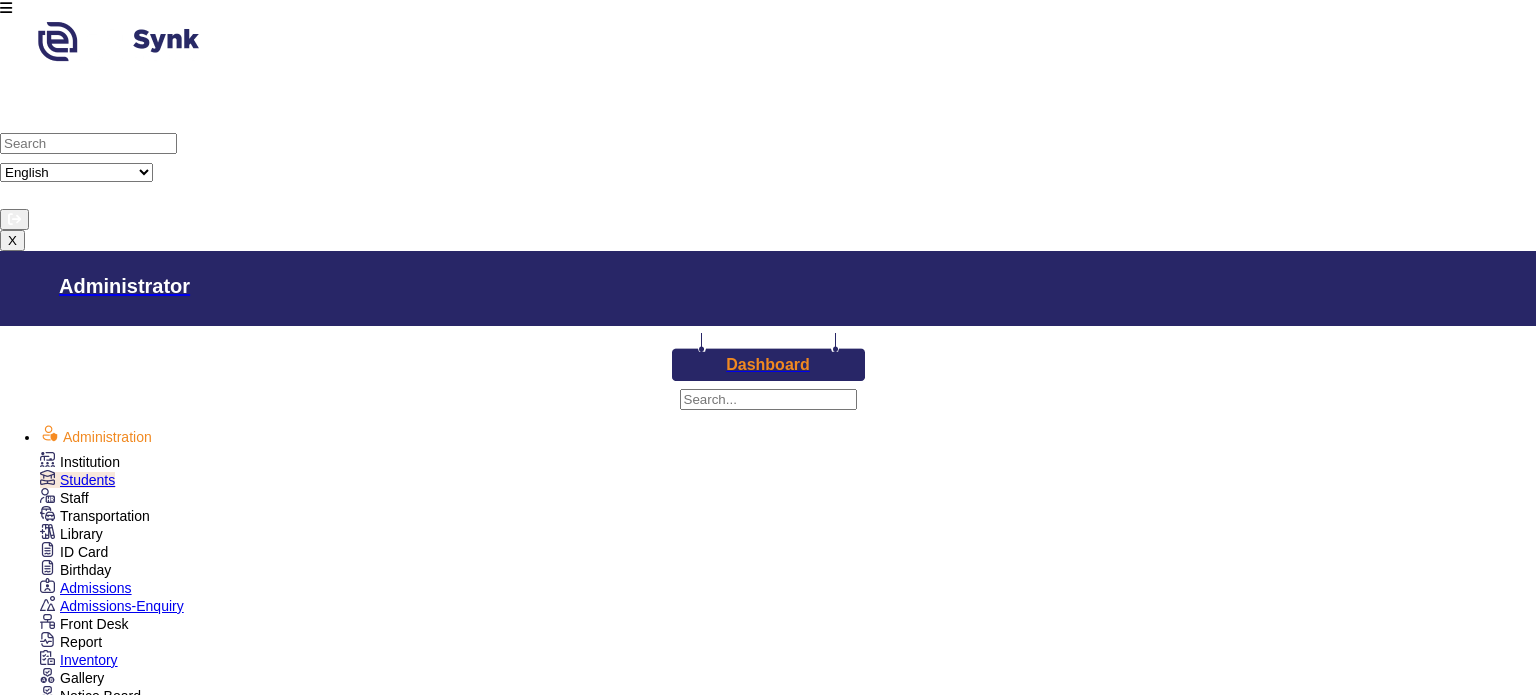 click on "Standard XII" at bounding box center [1151, 1446] 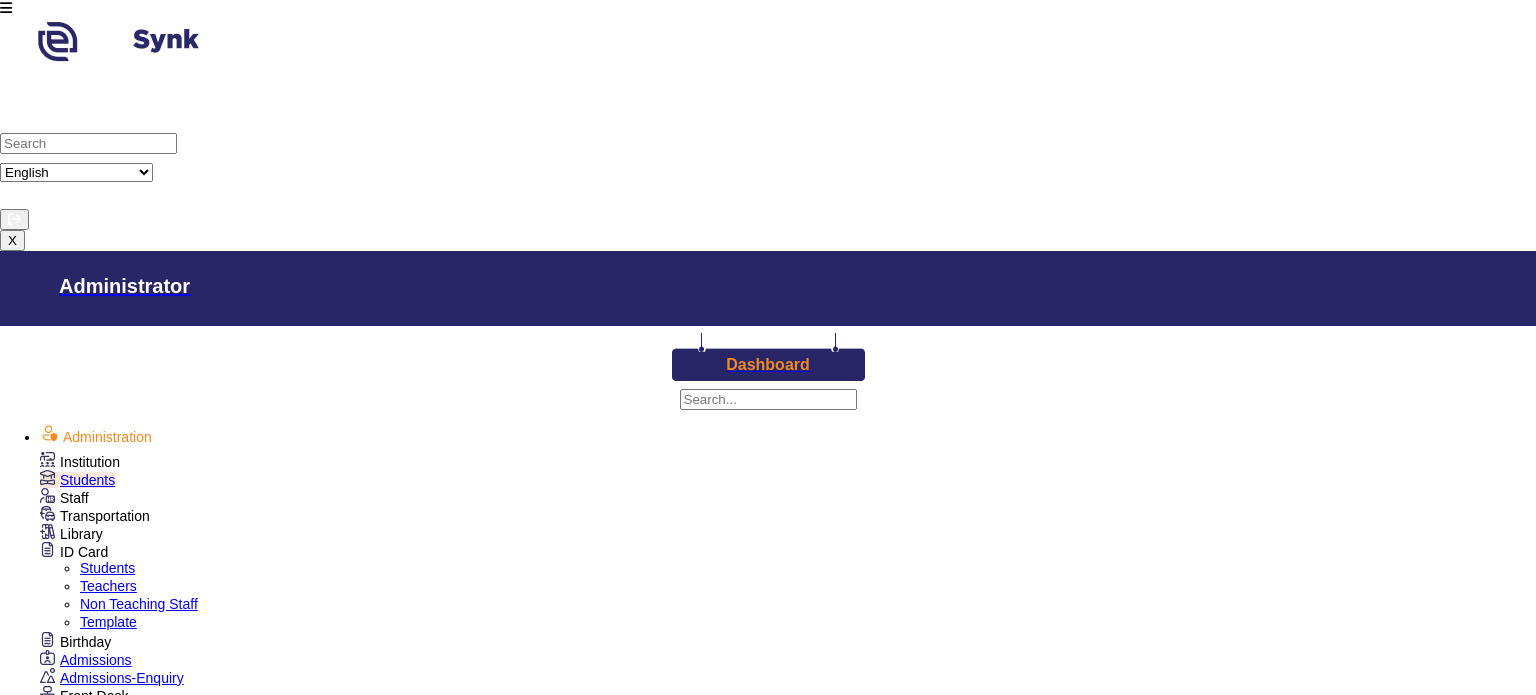click on "Template" at bounding box center [108, 622] 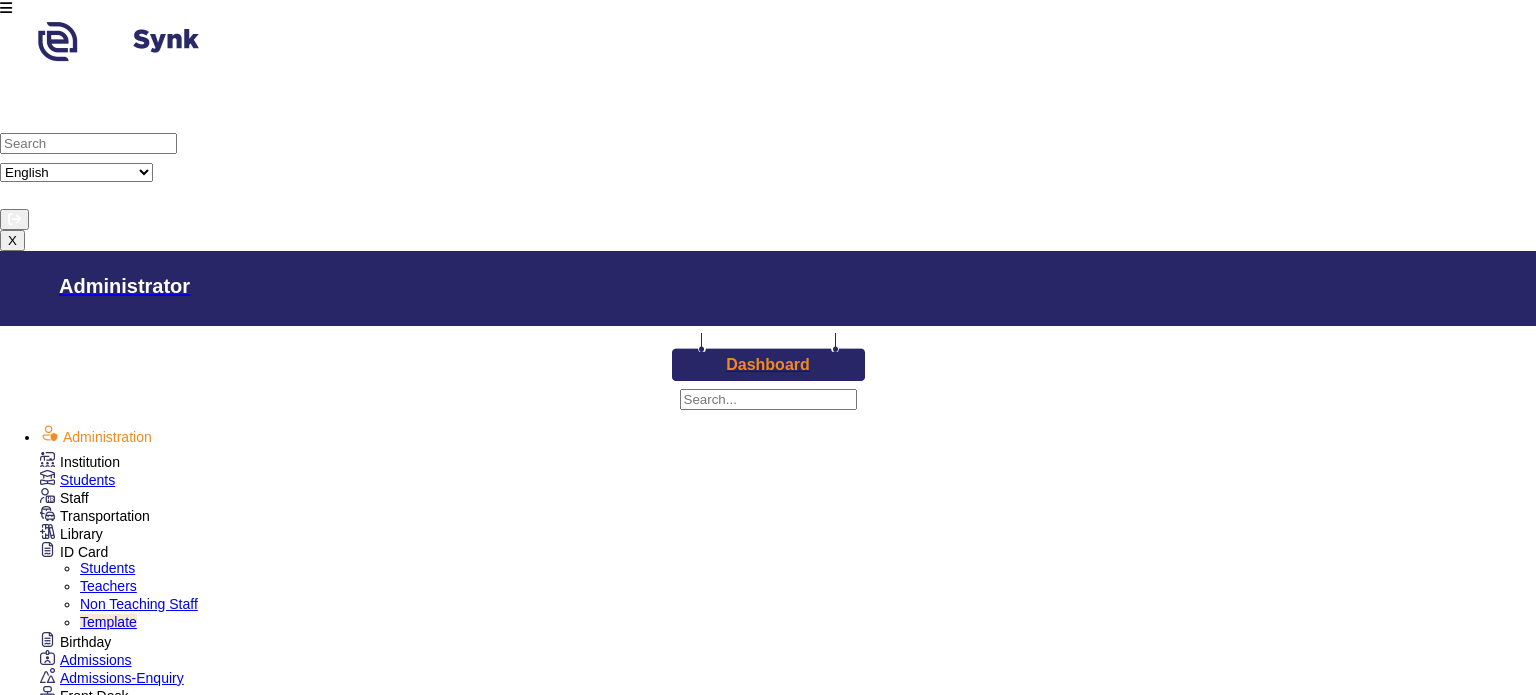 scroll, scrollTop: 0, scrollLeft: 0, axis: both 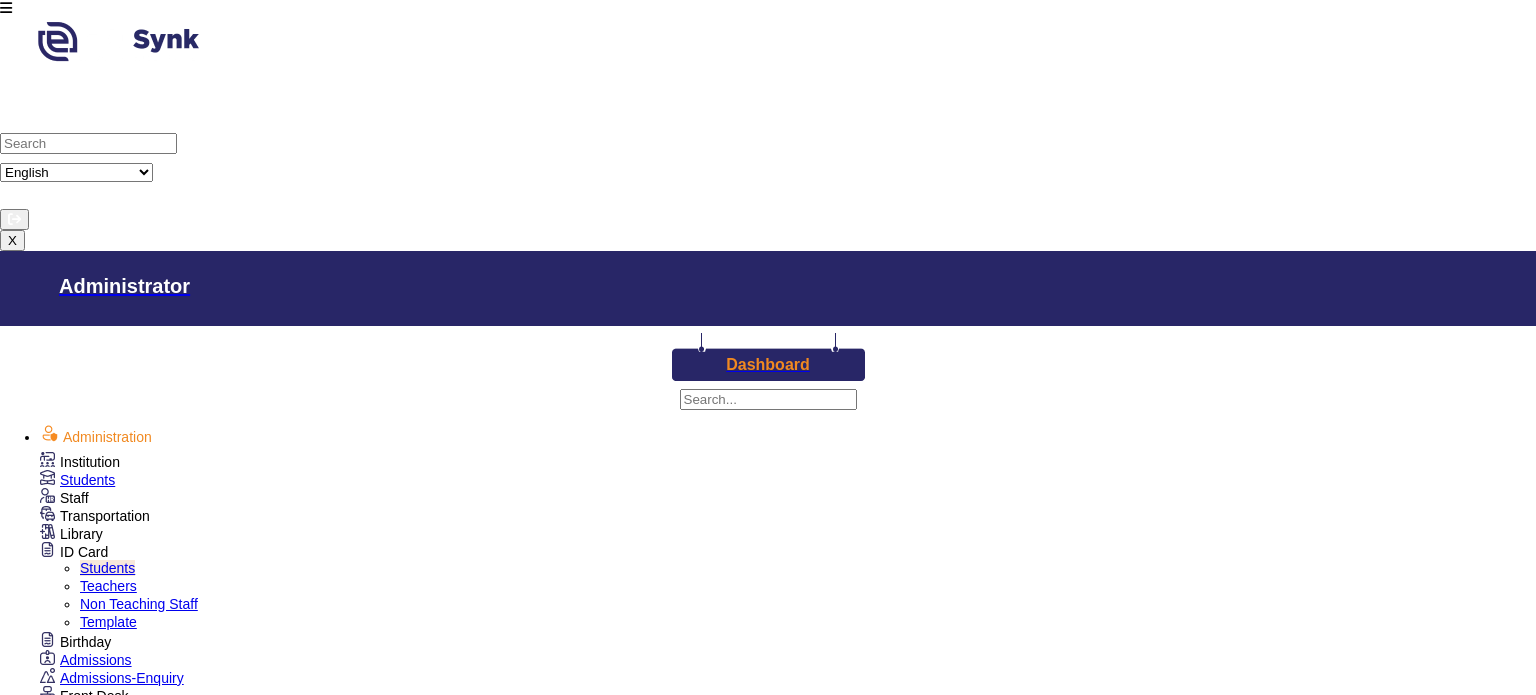 click on "Standard XII" at bounding box center [1143, 1501] 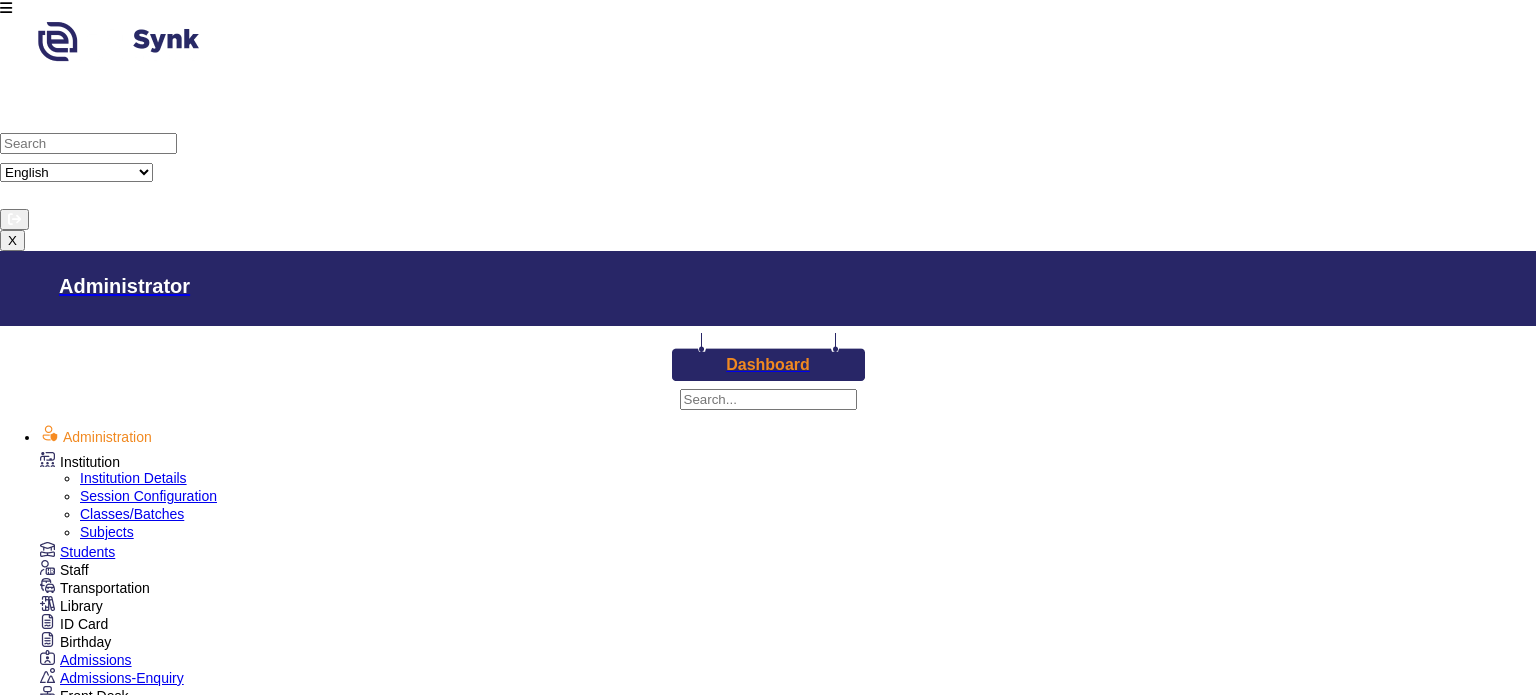 click on "Institution Details" at bounding box center (133, 478) 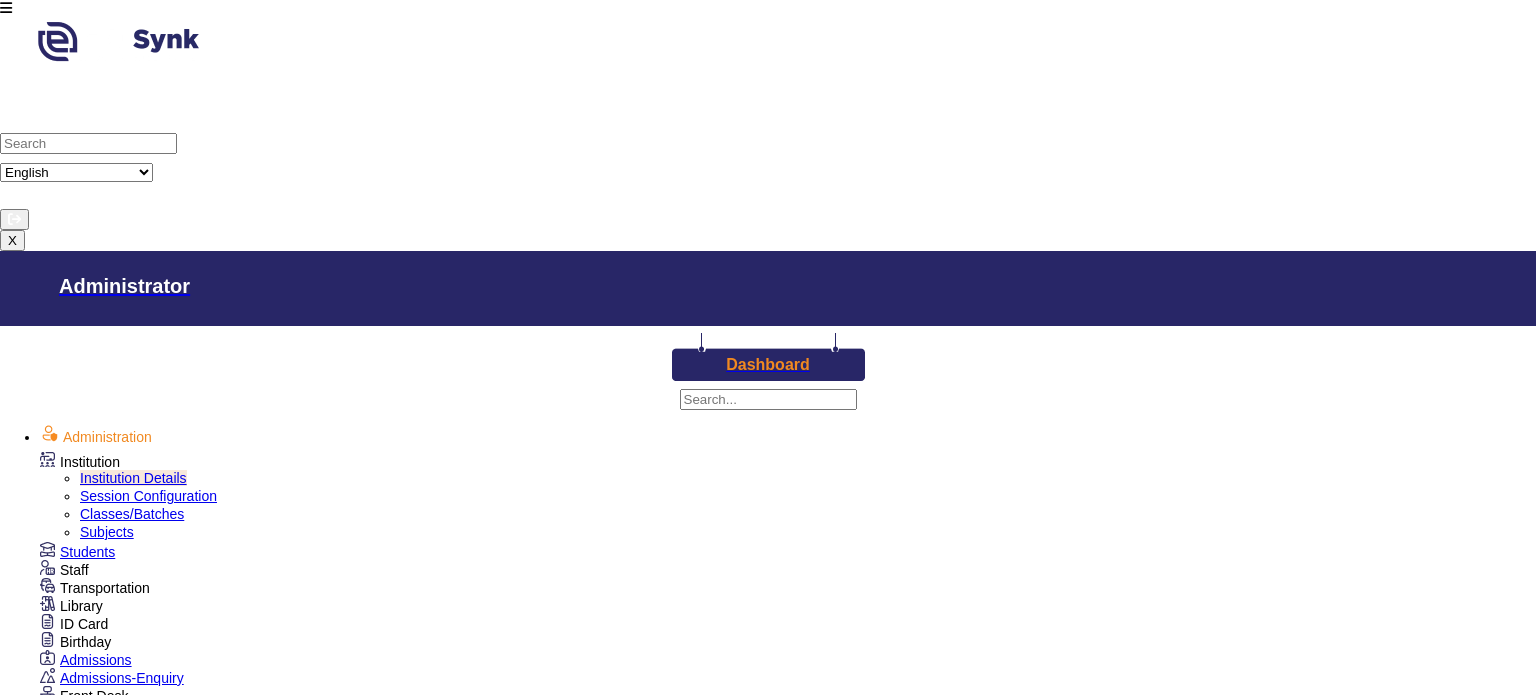 click on "ID Card" at bounding box center [80, 462] 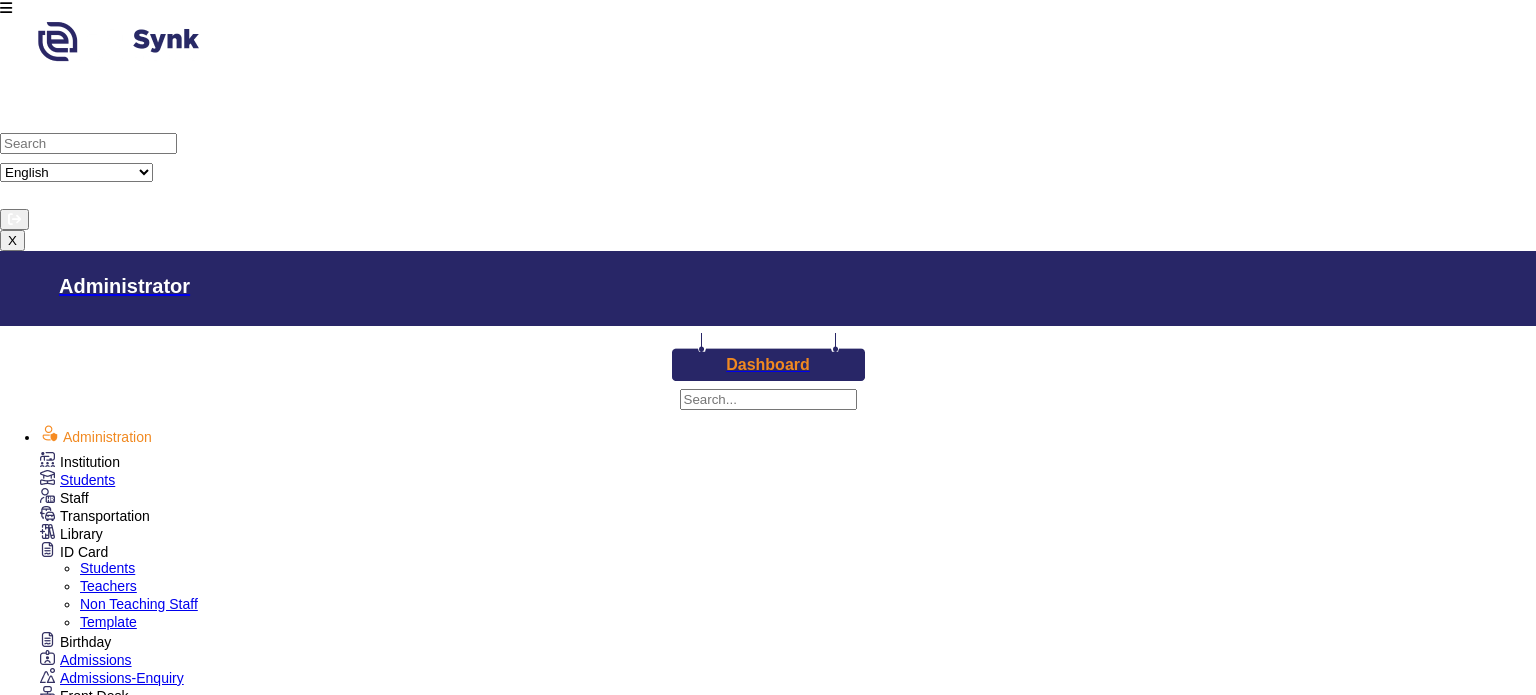 click on "Template" at bounding box center (108, 622) 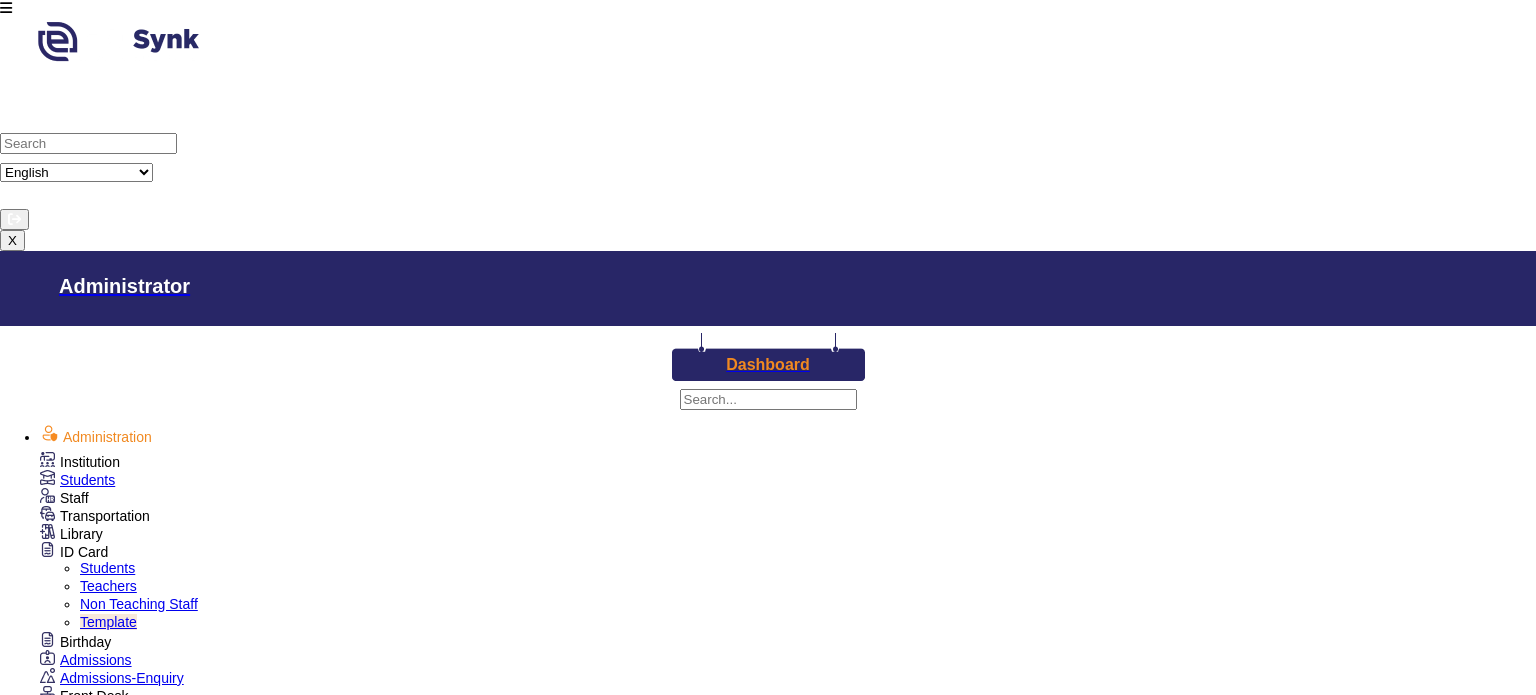 click on "Non Teaching Staff" at bounding box center (139, 604) 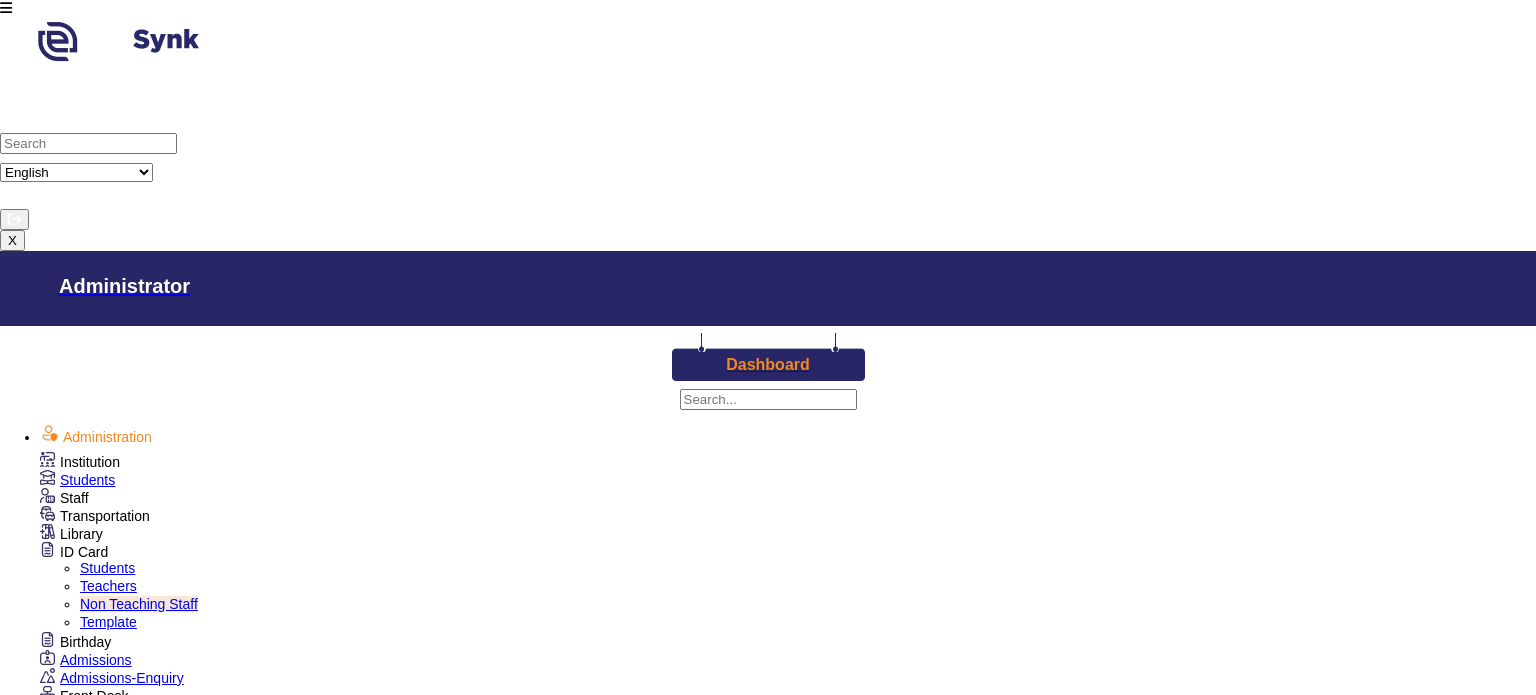 click on "Students" at bounding box center (107, 568) 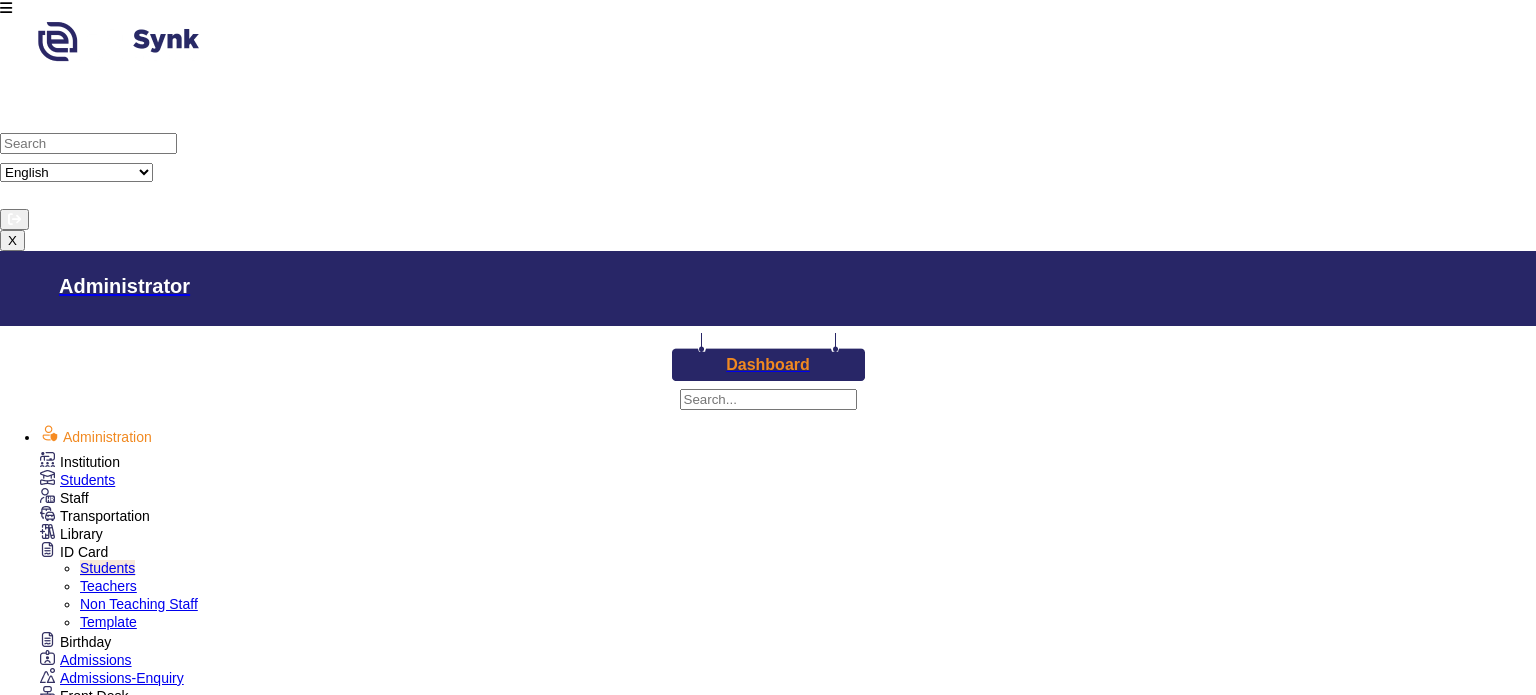 scroll, scrollTop: 137, scrollLeft: 0, axis: vertical 